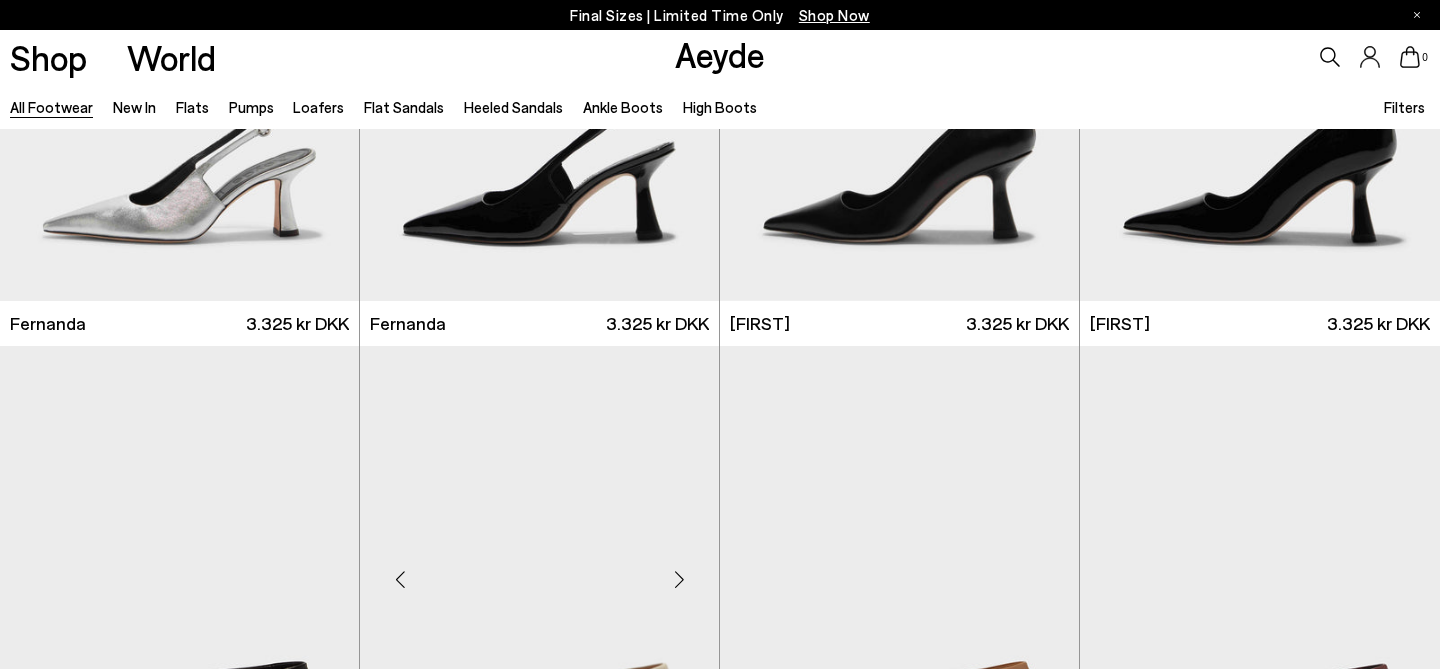 scroll, scrollTop: 9711, scrollLeft: 0, axis: vertical 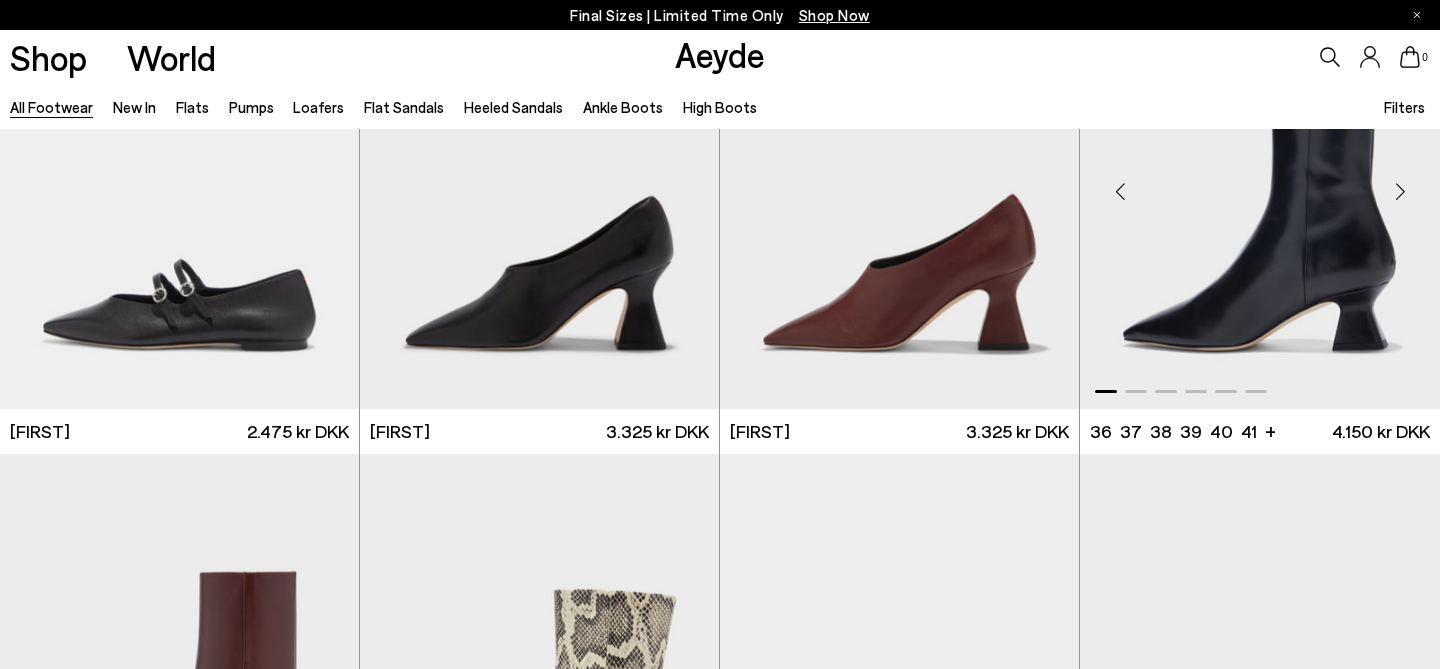 click at bounding box center (1400, 191) 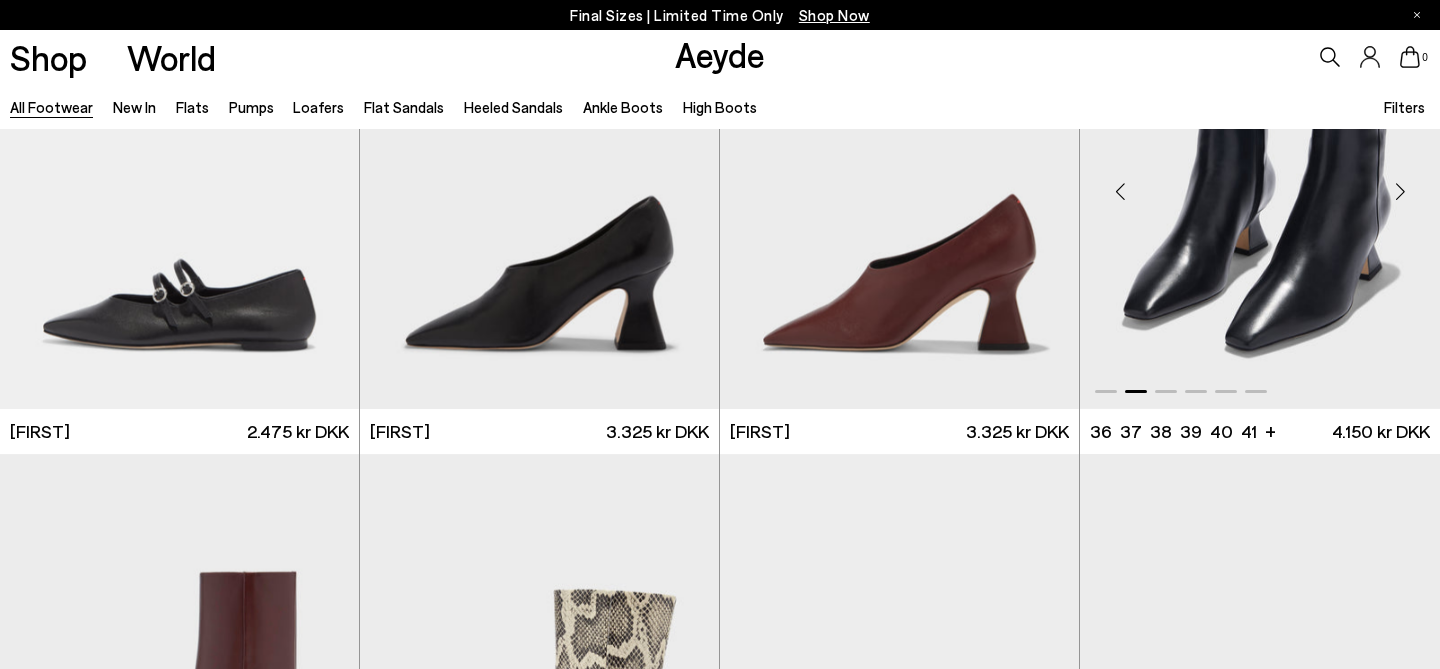 click at bounding box center [1400, 191] 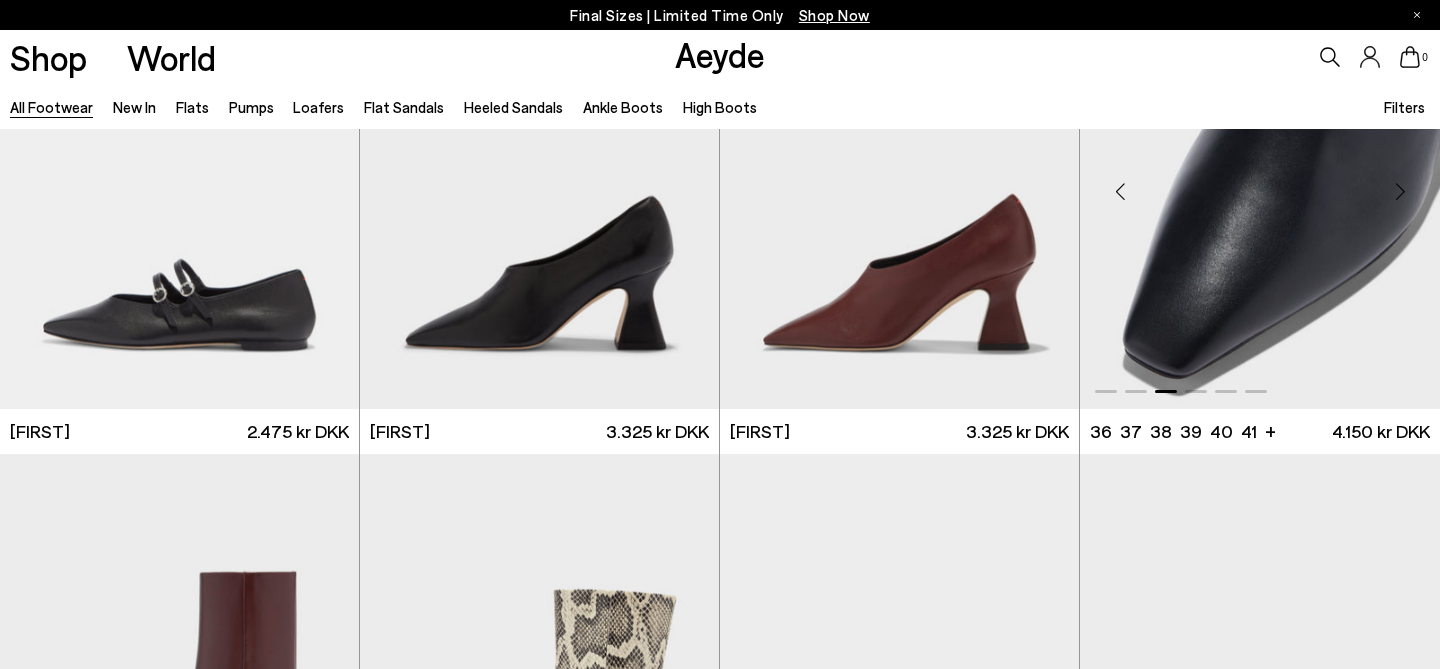 click at bounding box center (1400, 191) 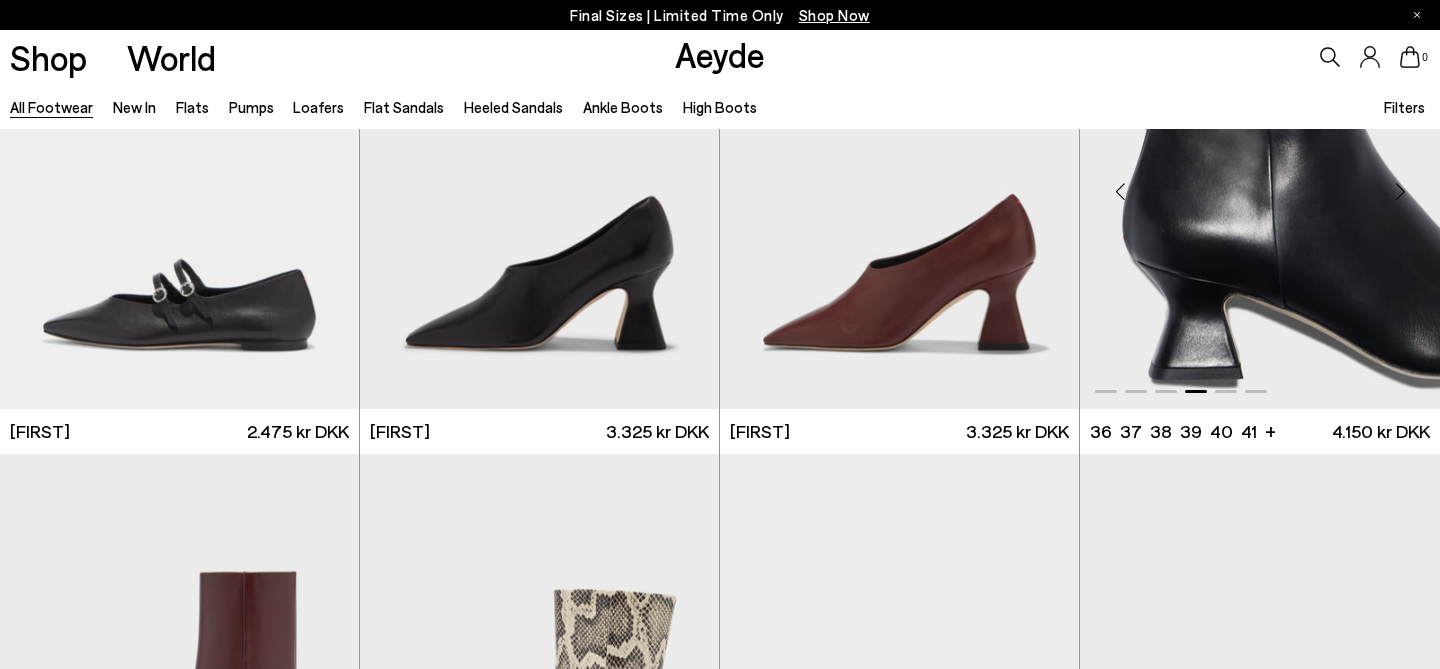 click at bounding box center (1400, 191) 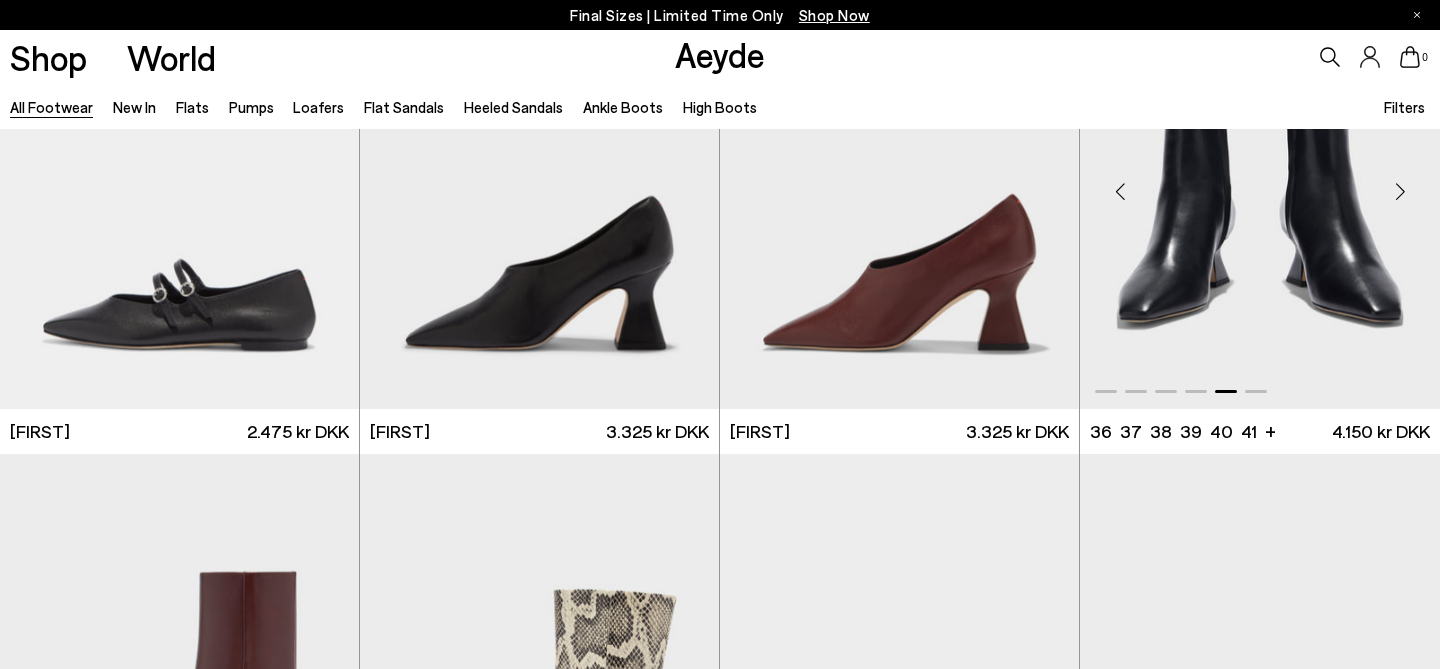 click at bounding box center (1400, 191) 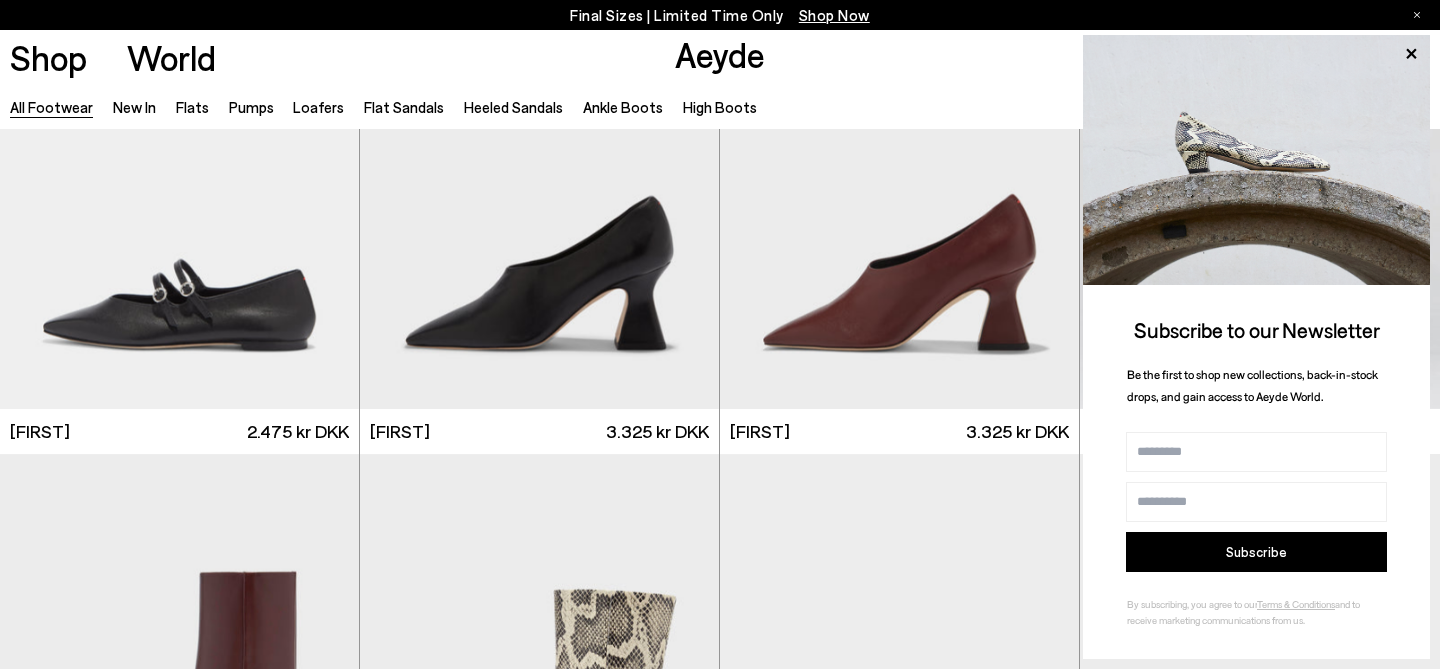click at bounding box center [1256, 160] 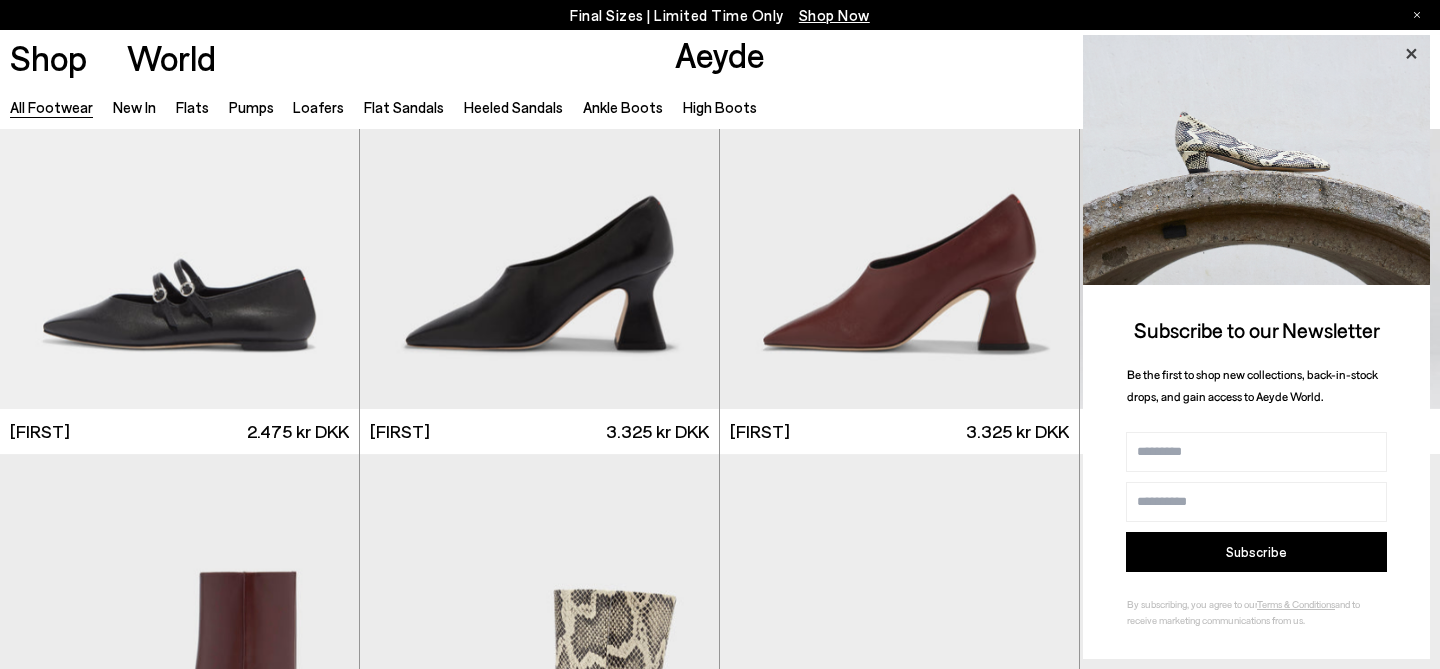 click 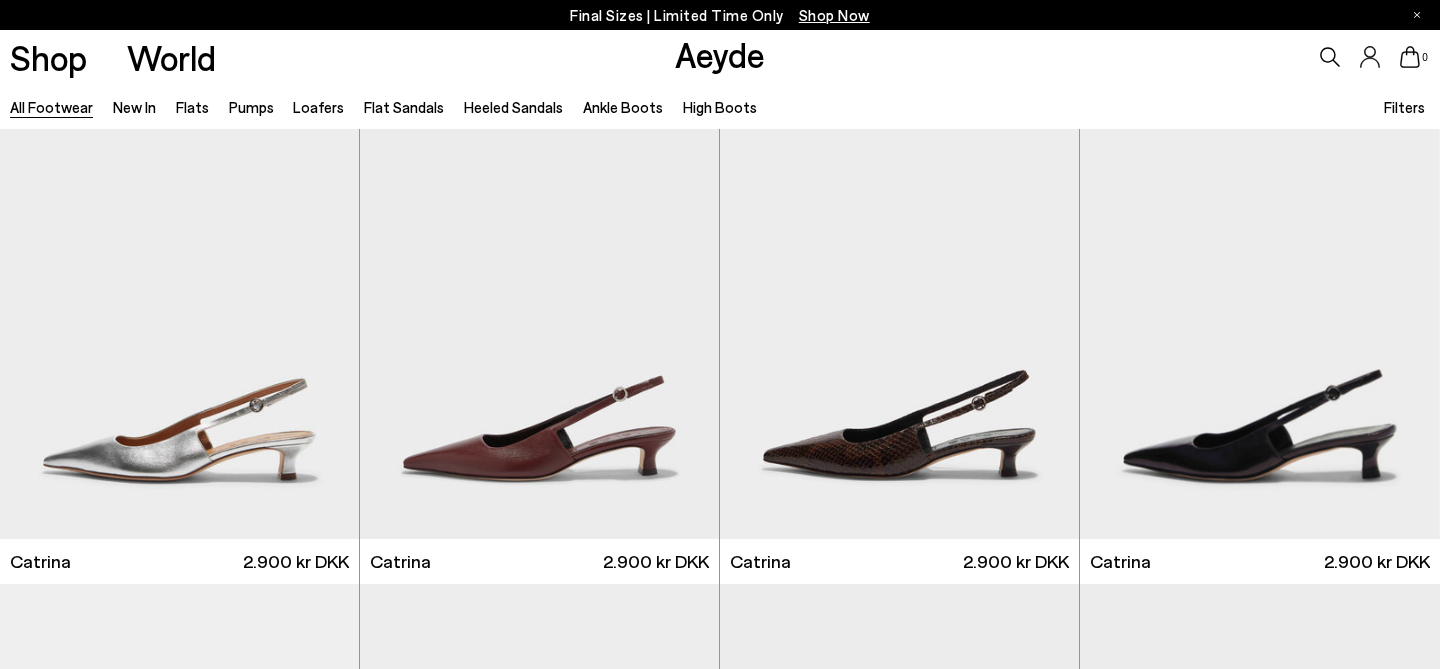 scroll, scrollTop: 5497, scrollLeft: 0, axis: vertical 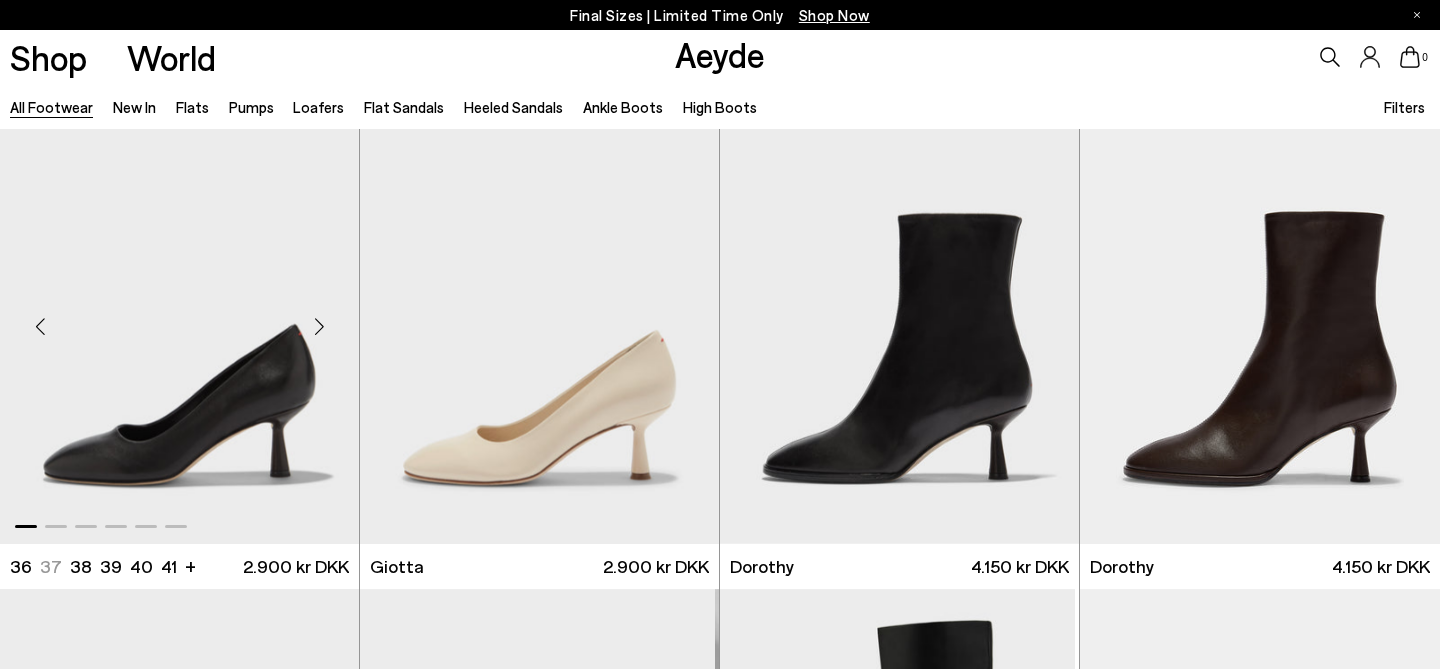 click at bounding box center (319, 326) 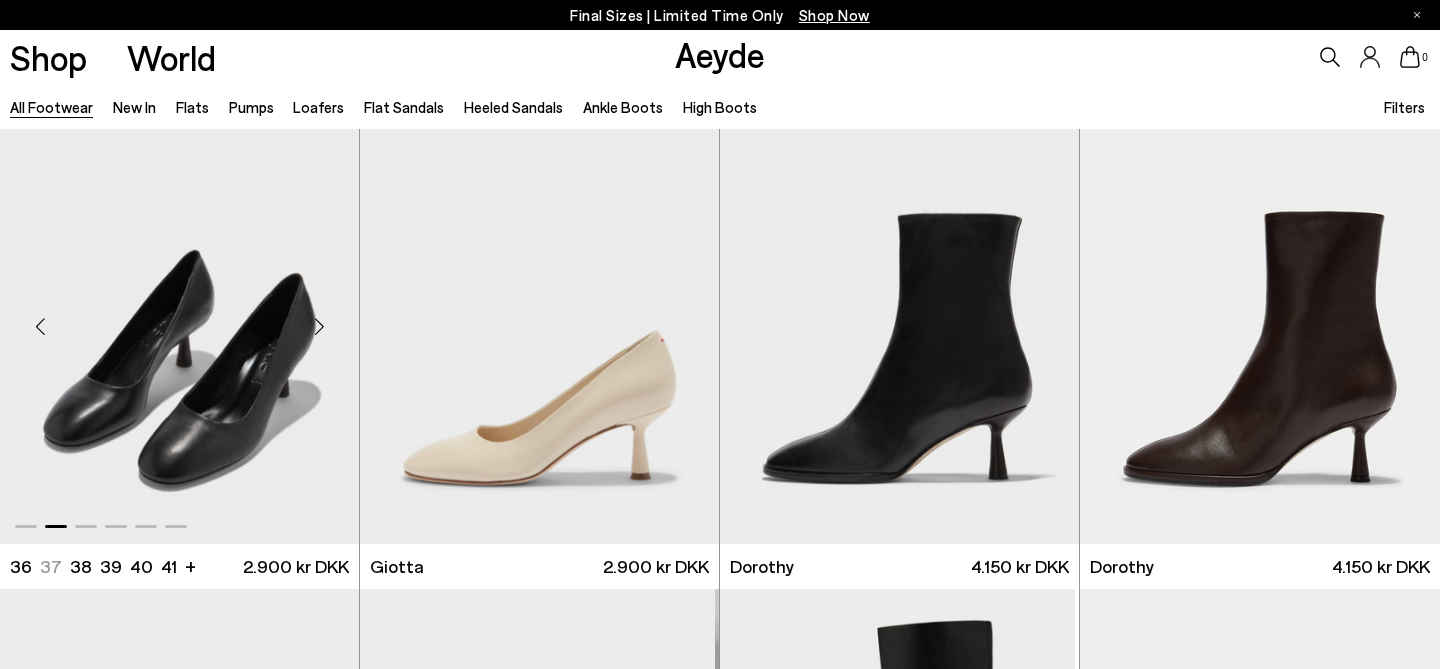 click at bounding box center [319, 326] 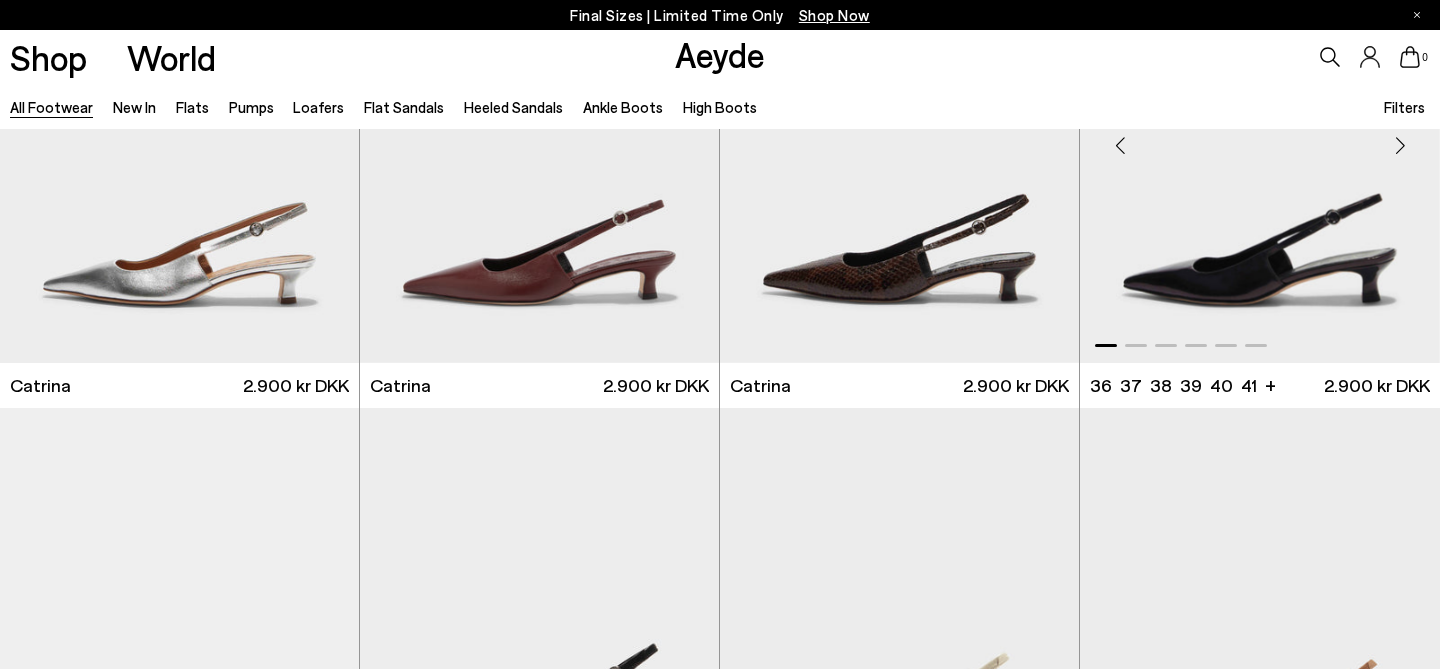 scroll, scrollTop: 8662, scrollLeft: 0, axis: vertical 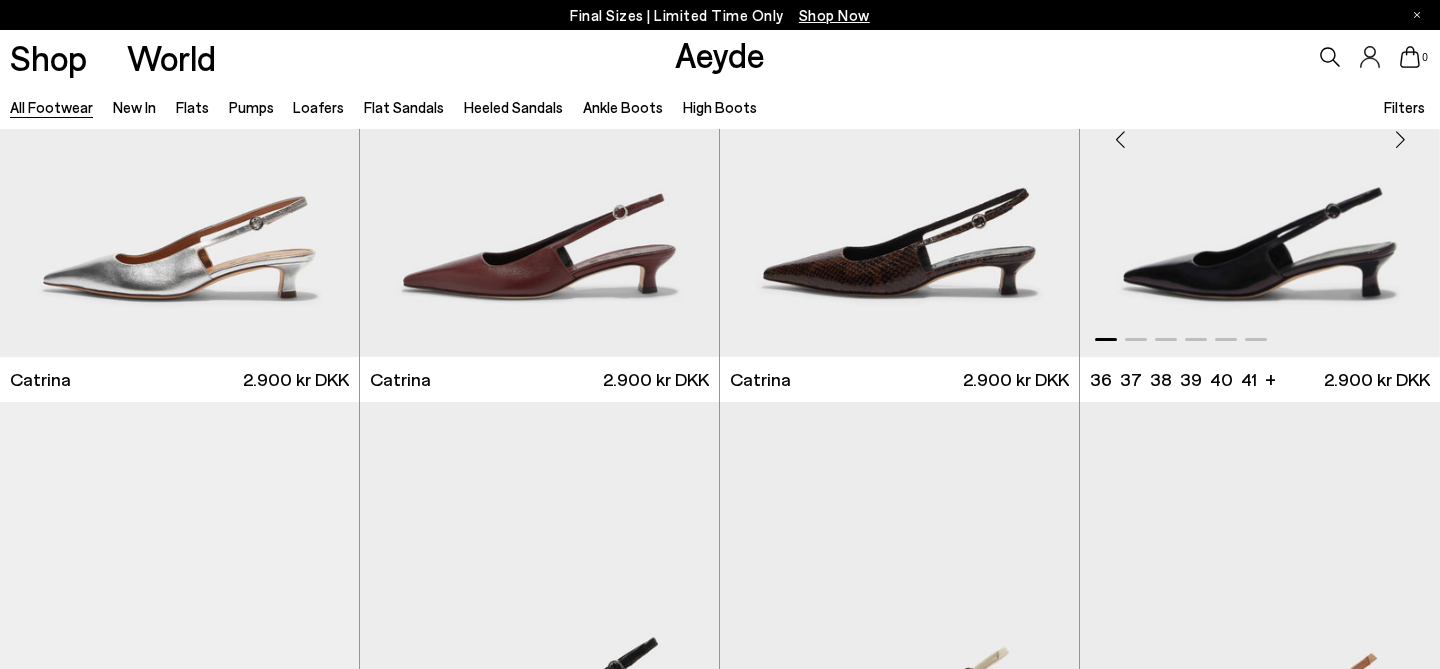click at bounding box center [1400, 140] 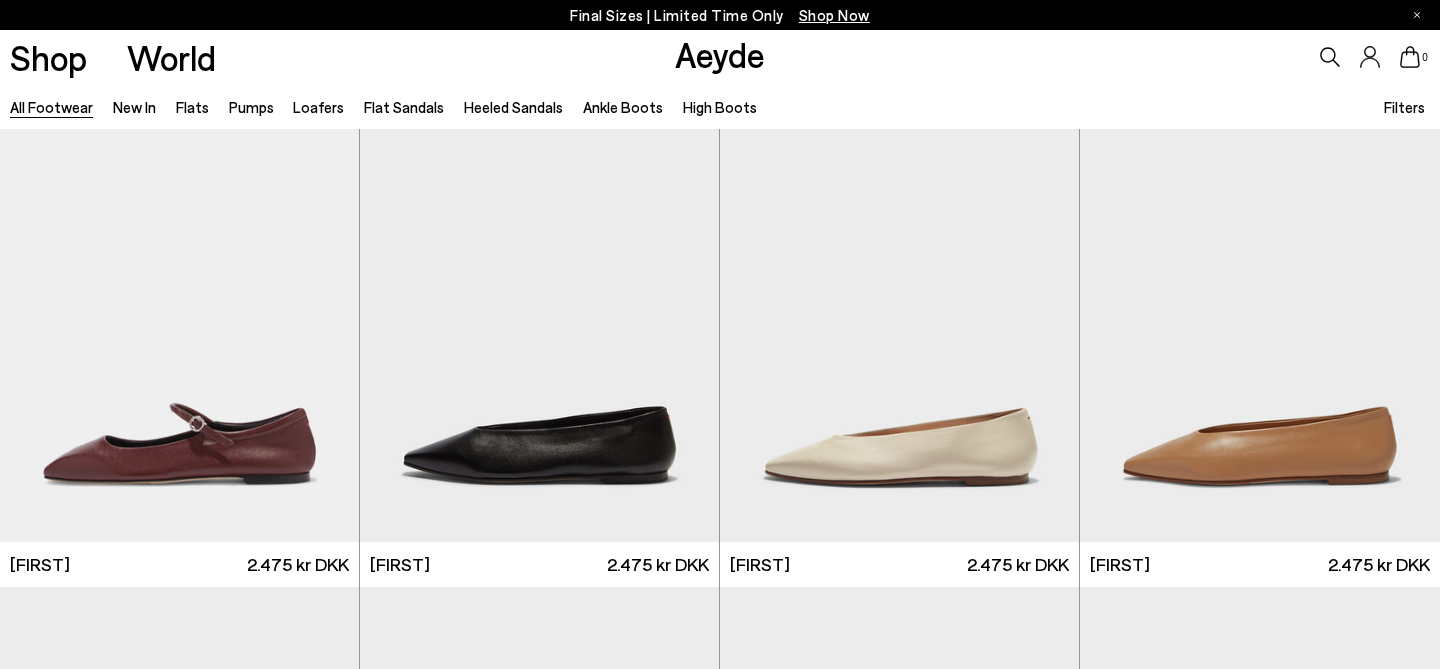 scroll, scrollTop: 12483, scrollLeft: 0, axis: vertical 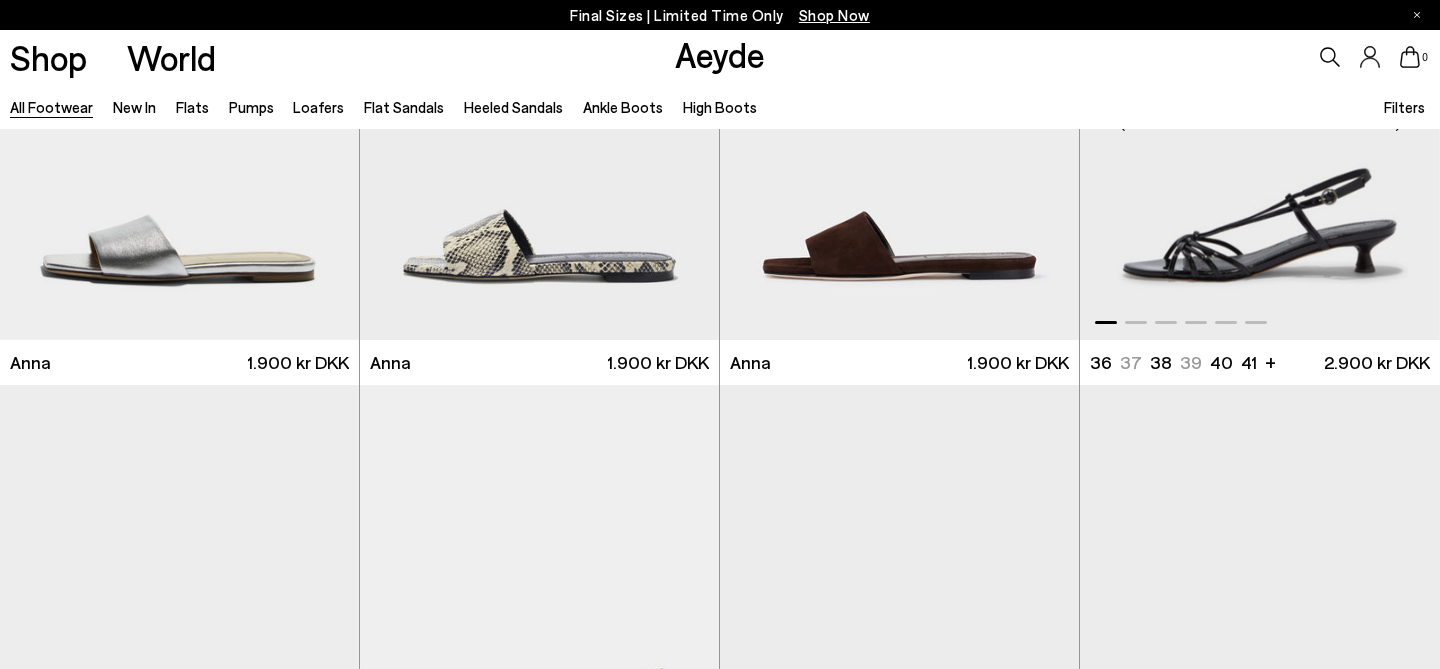 click at bounding box center [1400, 123] 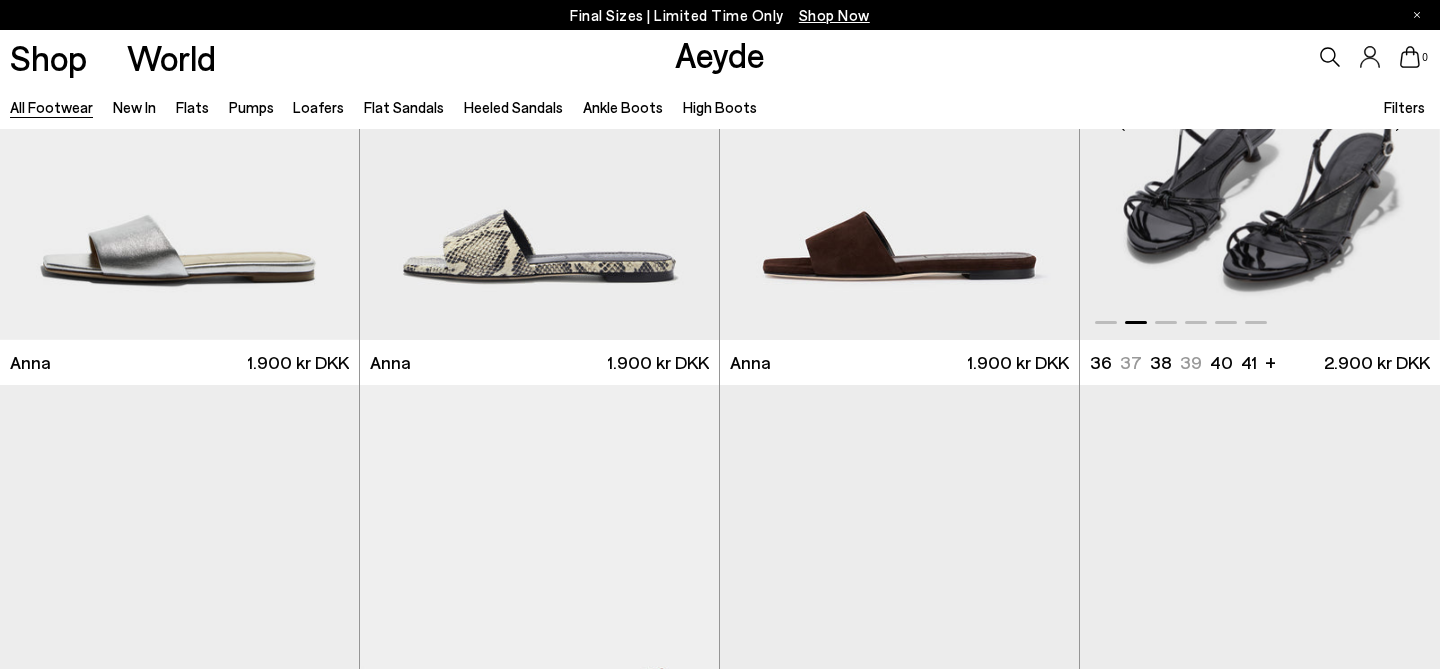 scroll, scrollTop: 25006, scrollLeft: 0, axis: vertical 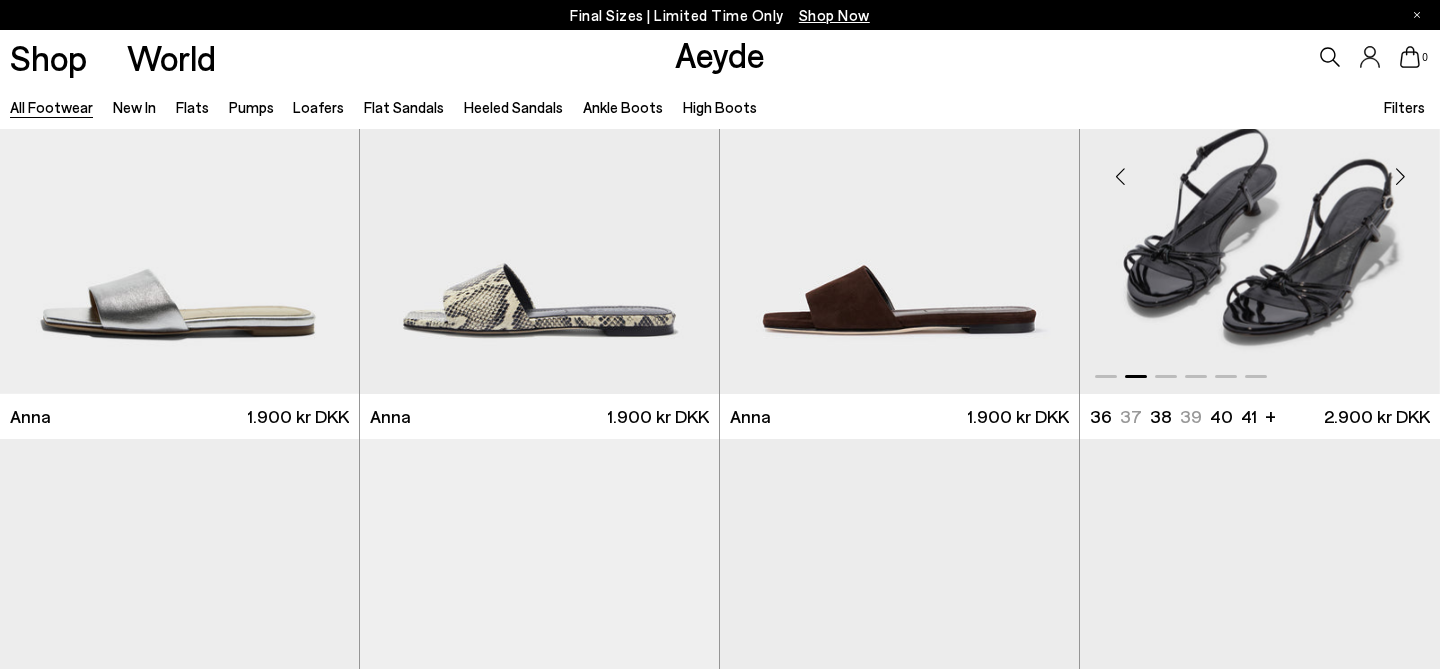 click at bounding box center (1400, 177) 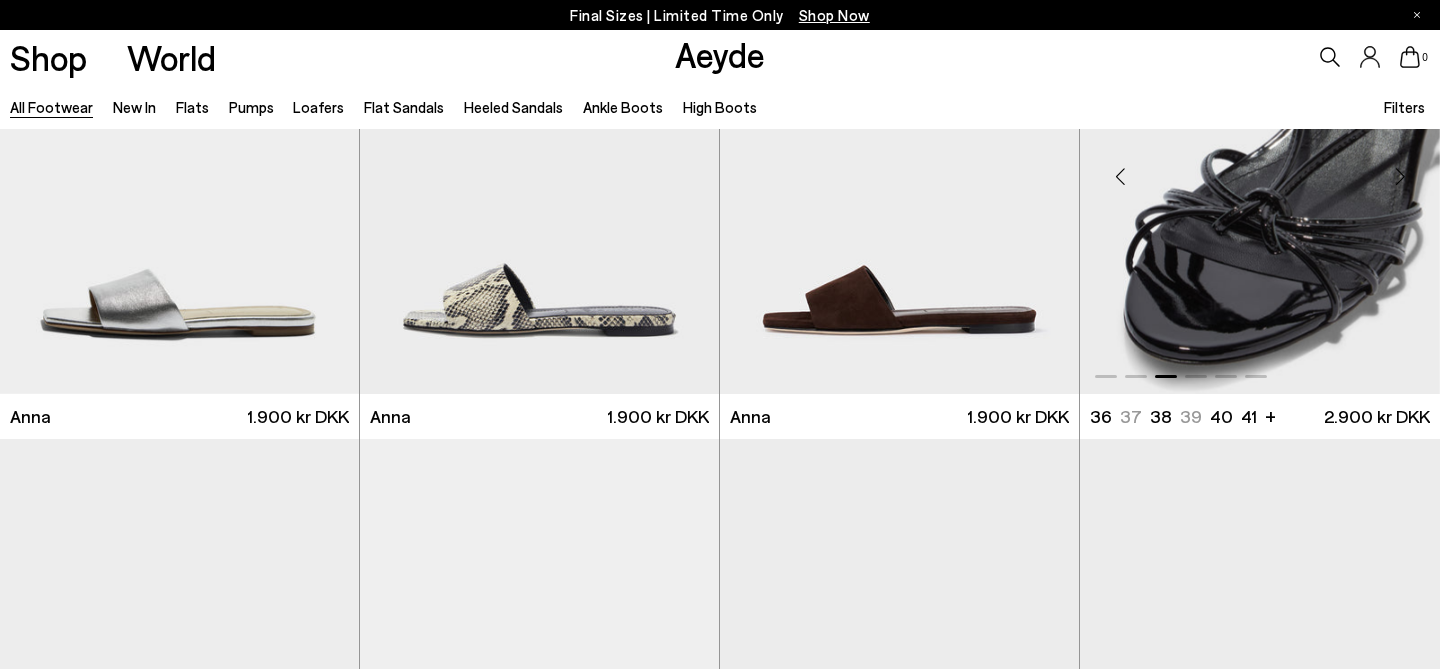click at bounding box center (1400, 177) 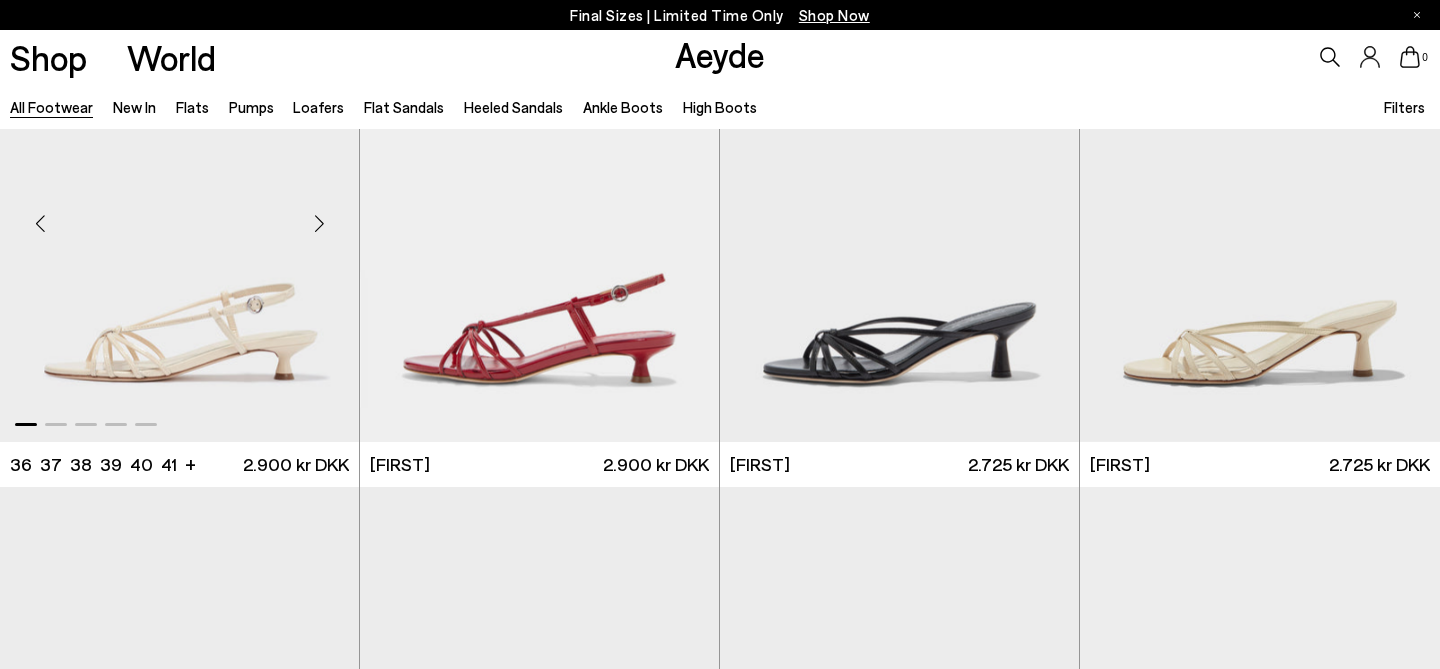 scroll, scrollTop: 25373, scrollLeft: 0, axis: vertical 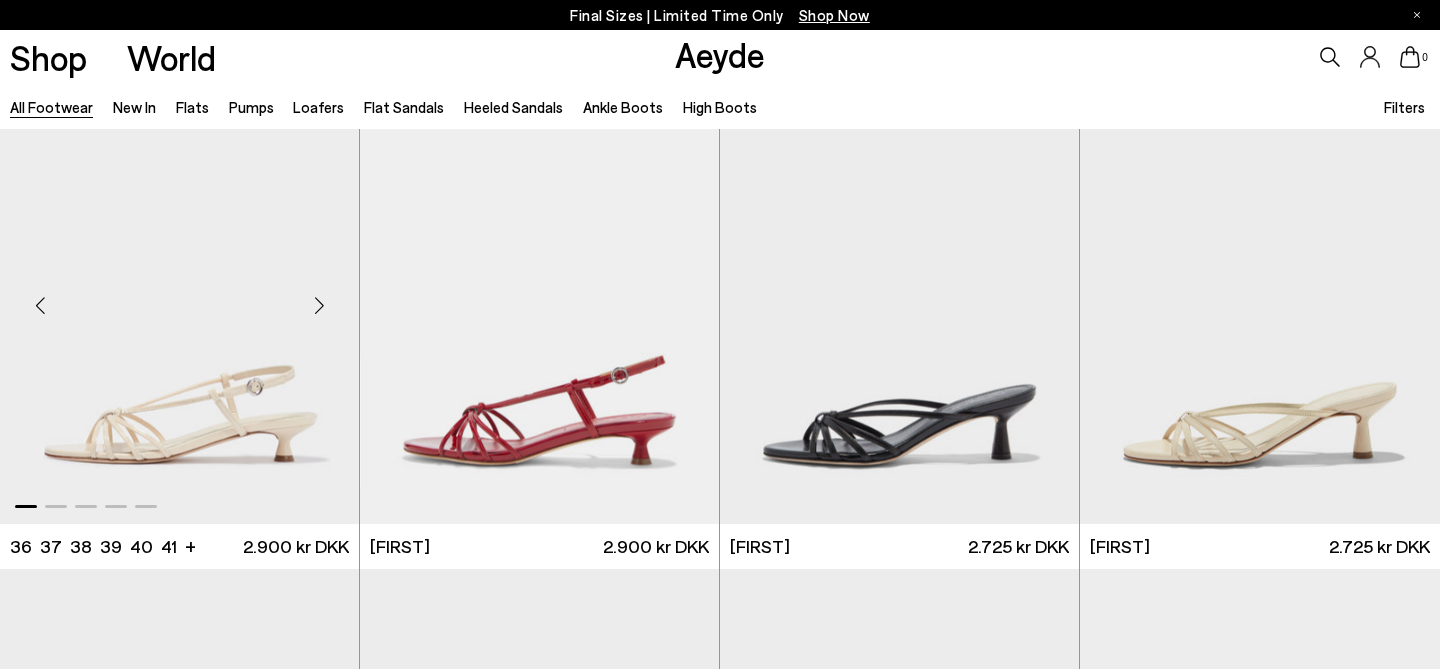 click at bounding box center [319, 306] 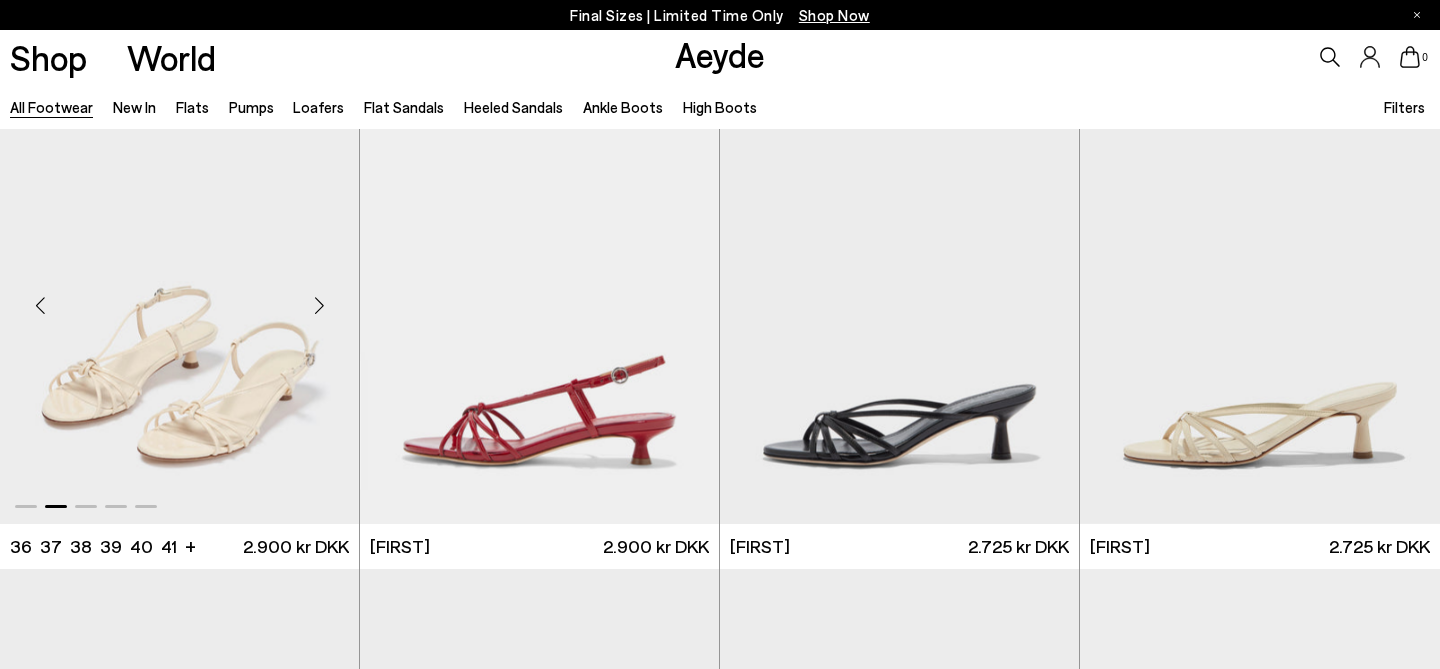click at bounding box center [319, 306] 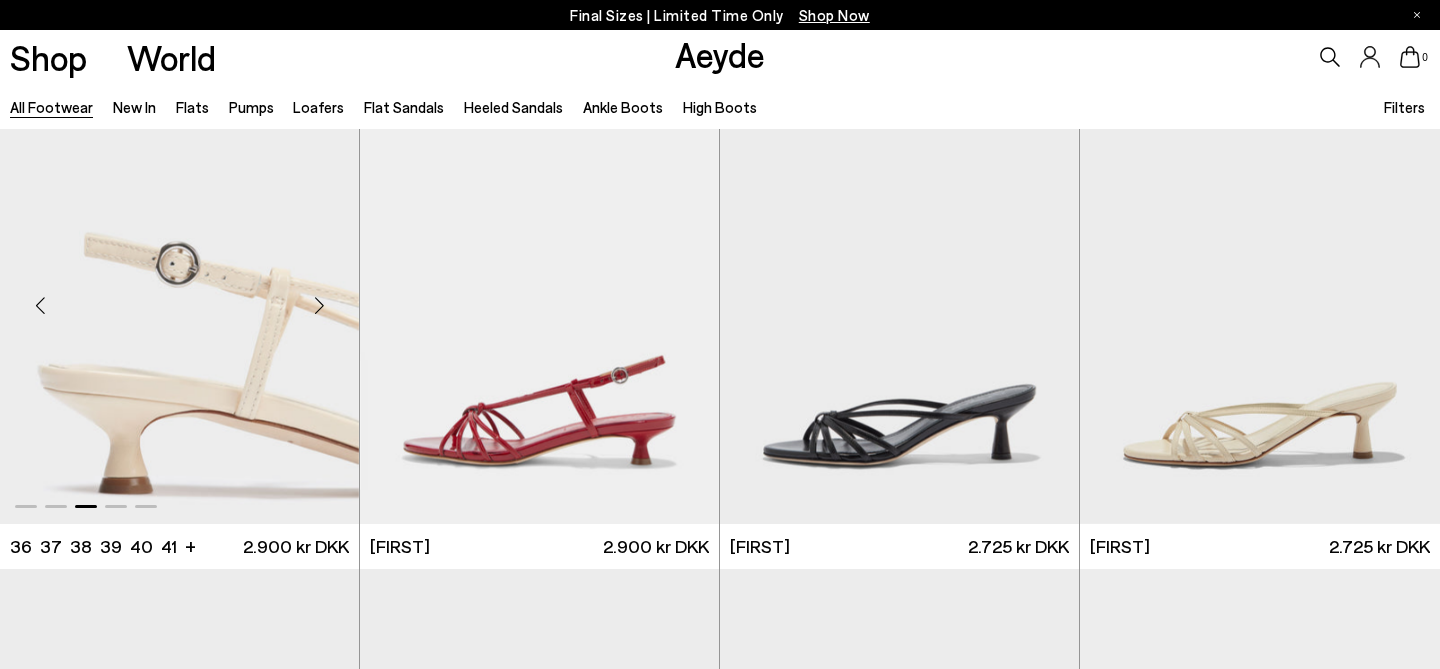 click at bounding box center [319, 306] 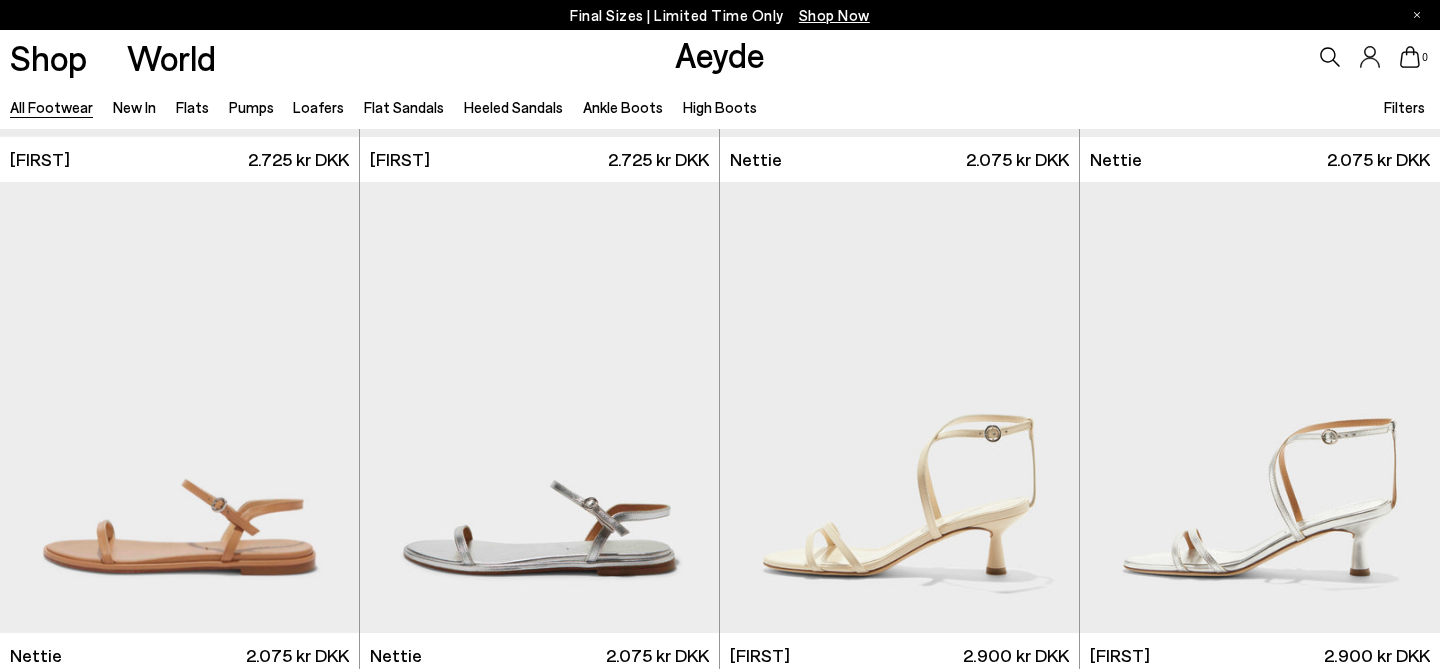 scroll, scrollTop: 27628, scrollLeft: 0, axis: vertical 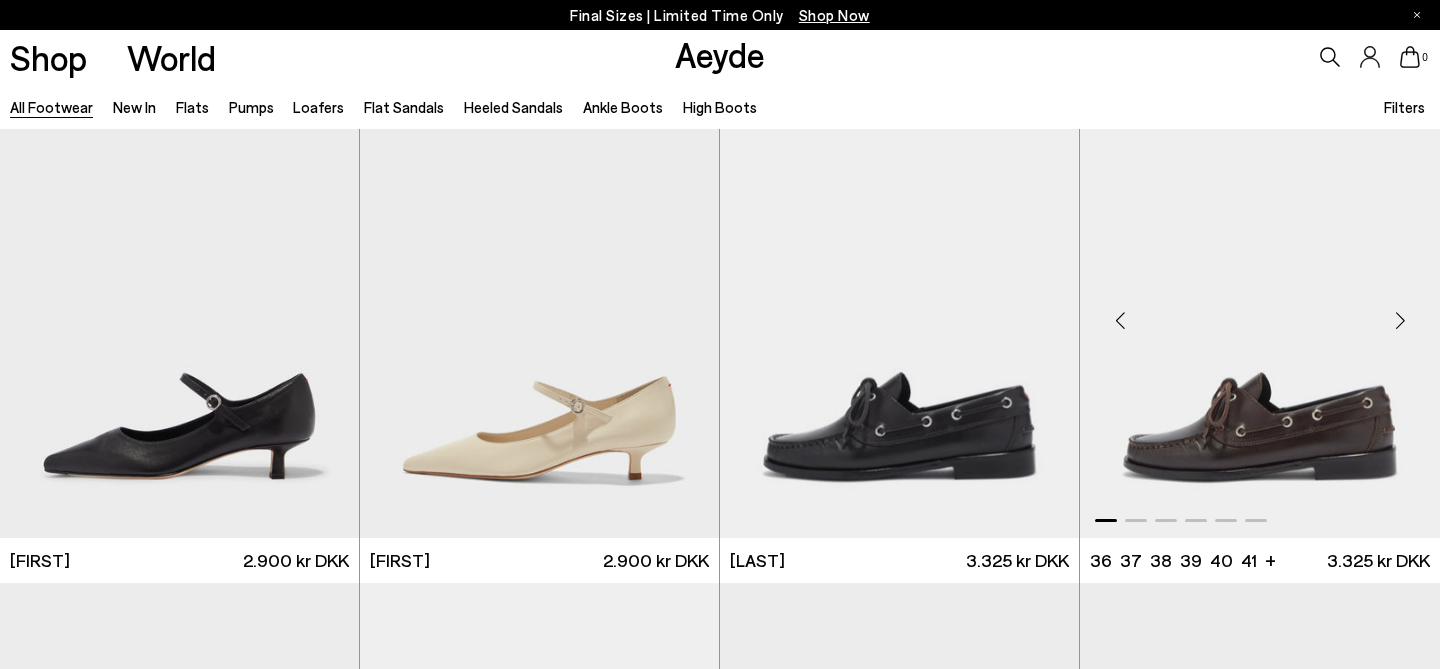 click at bounding box center (1260, 312) 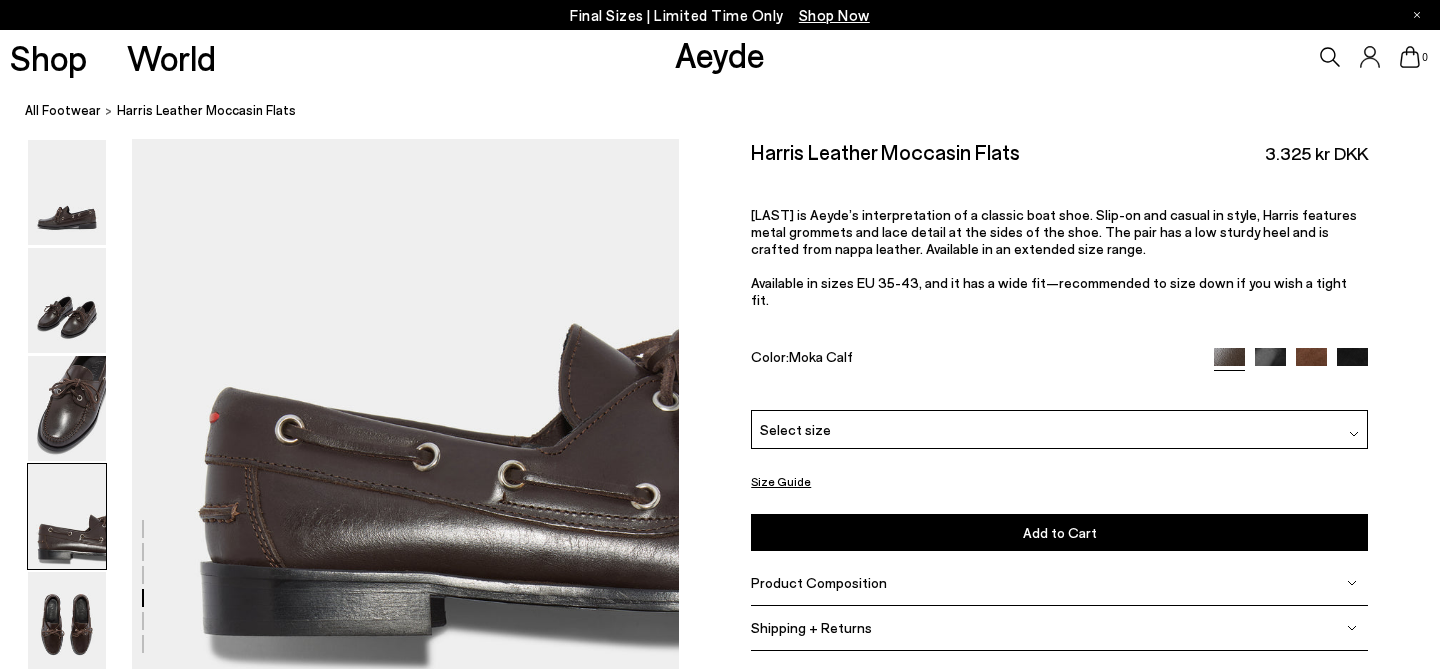 scroll, scrollTop: 2166, scrollLeft: 0, axis: vertical 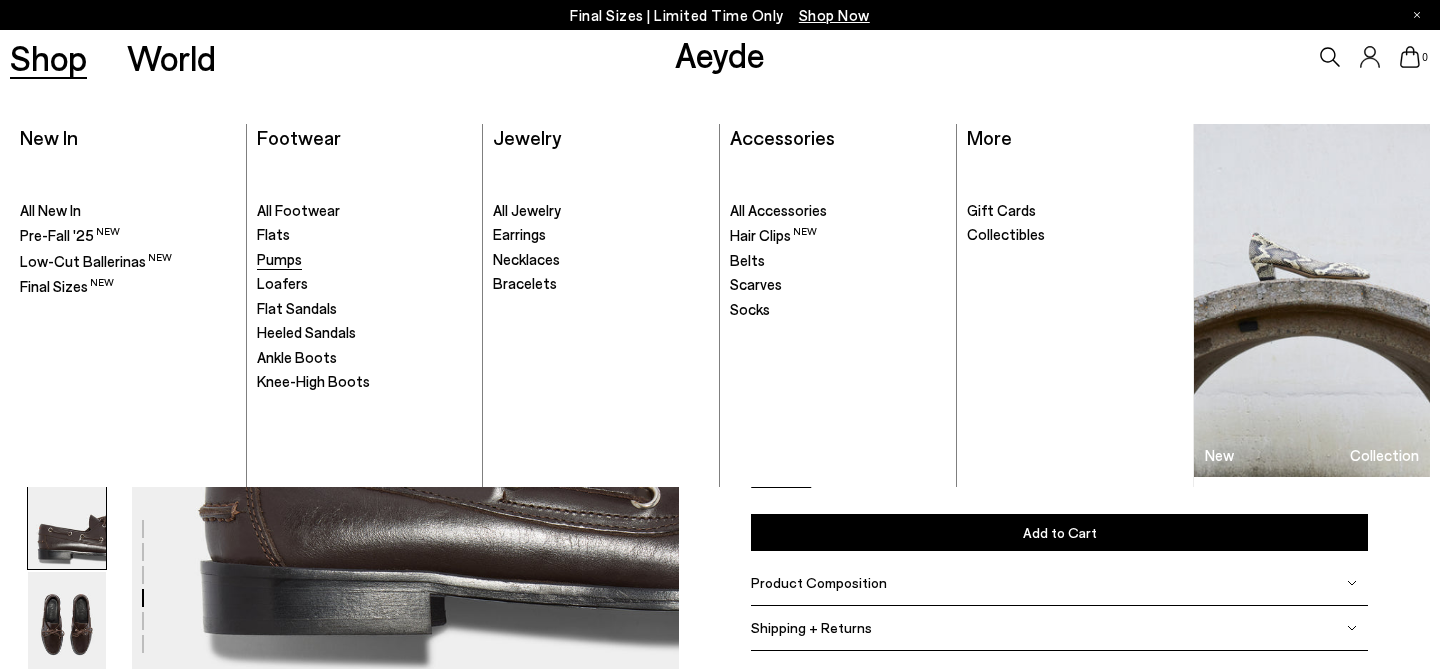 click on "Pumps" at bounding box center (279, 259) 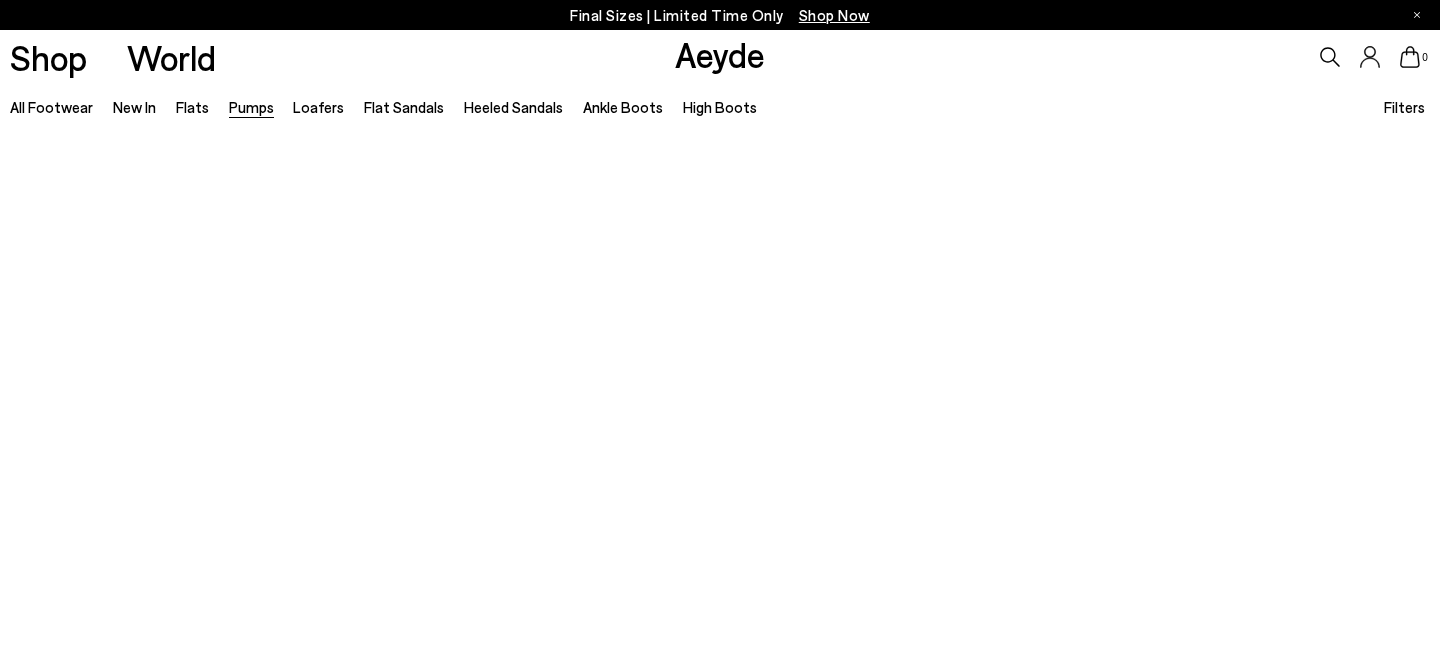 scroll, scrollTop: 0, scrollLeft: 0, axis: both 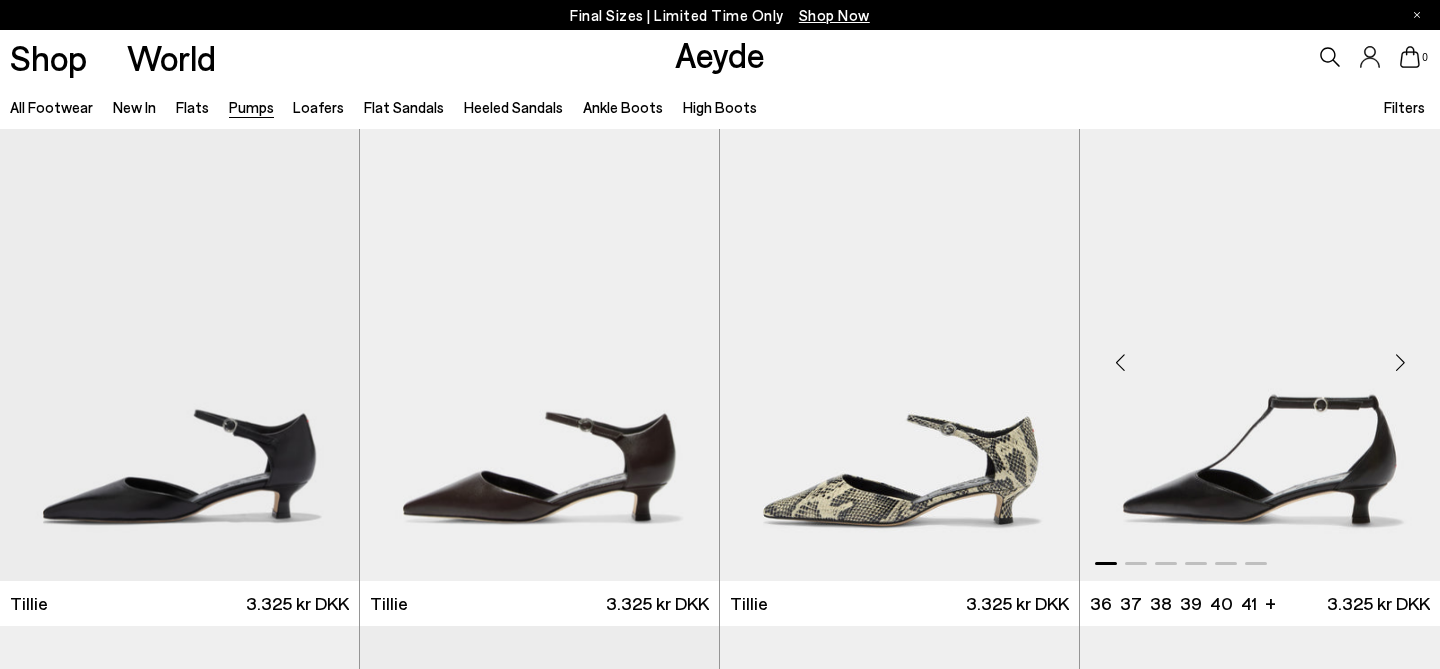 click at bounding box center (1260, 354) 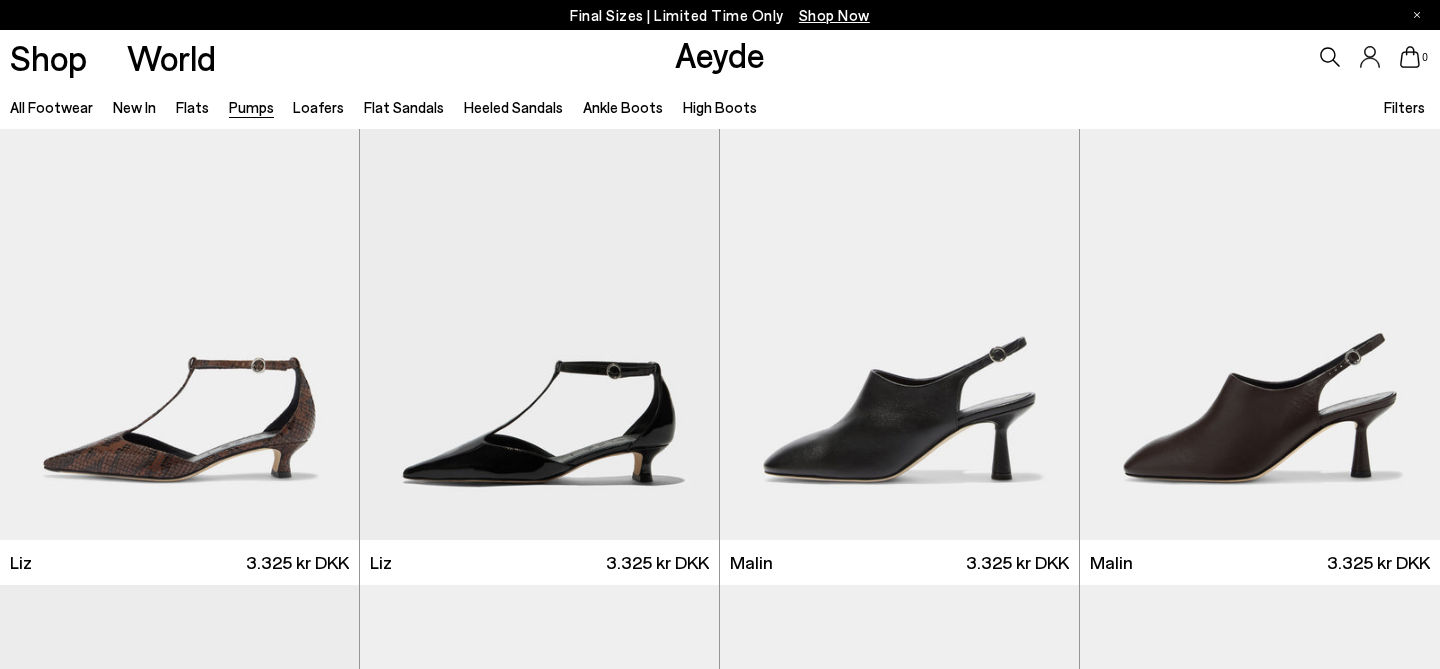 scroll, scrollTop: 551, scrollLeft: 0, axis: vertical 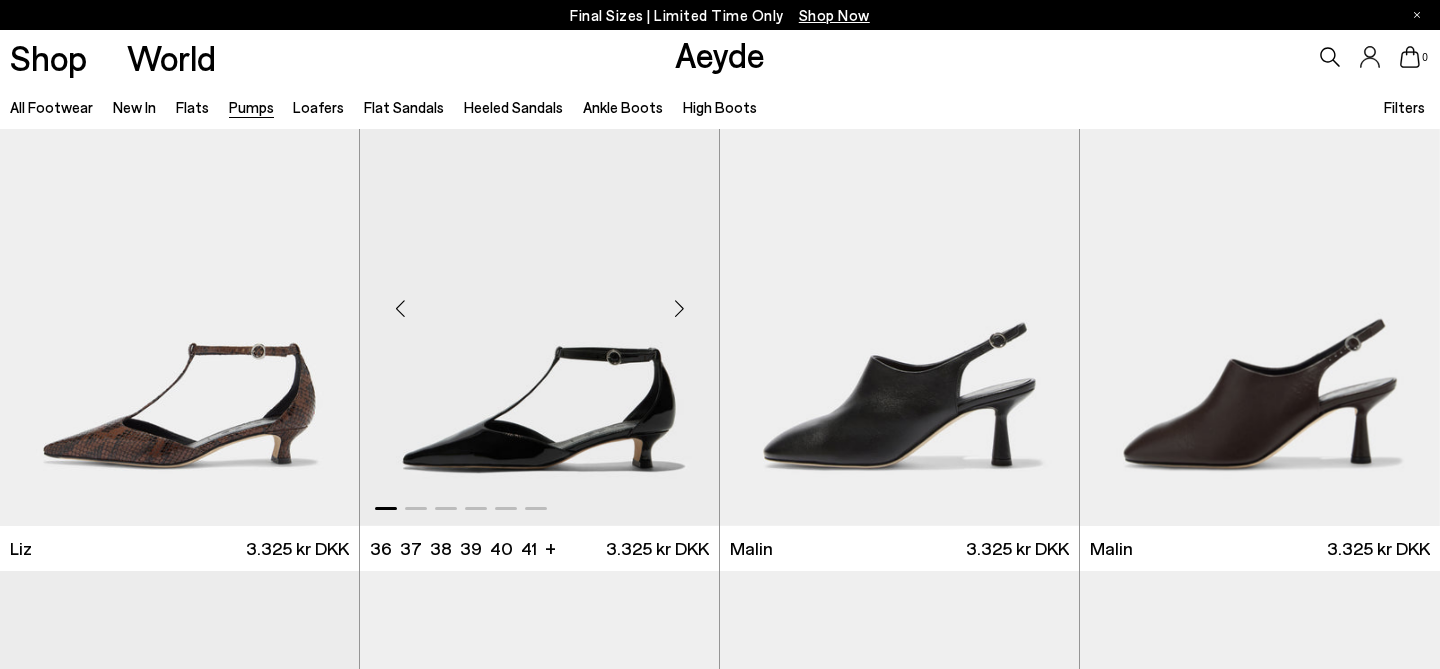 click at bounding box center (539, 300) 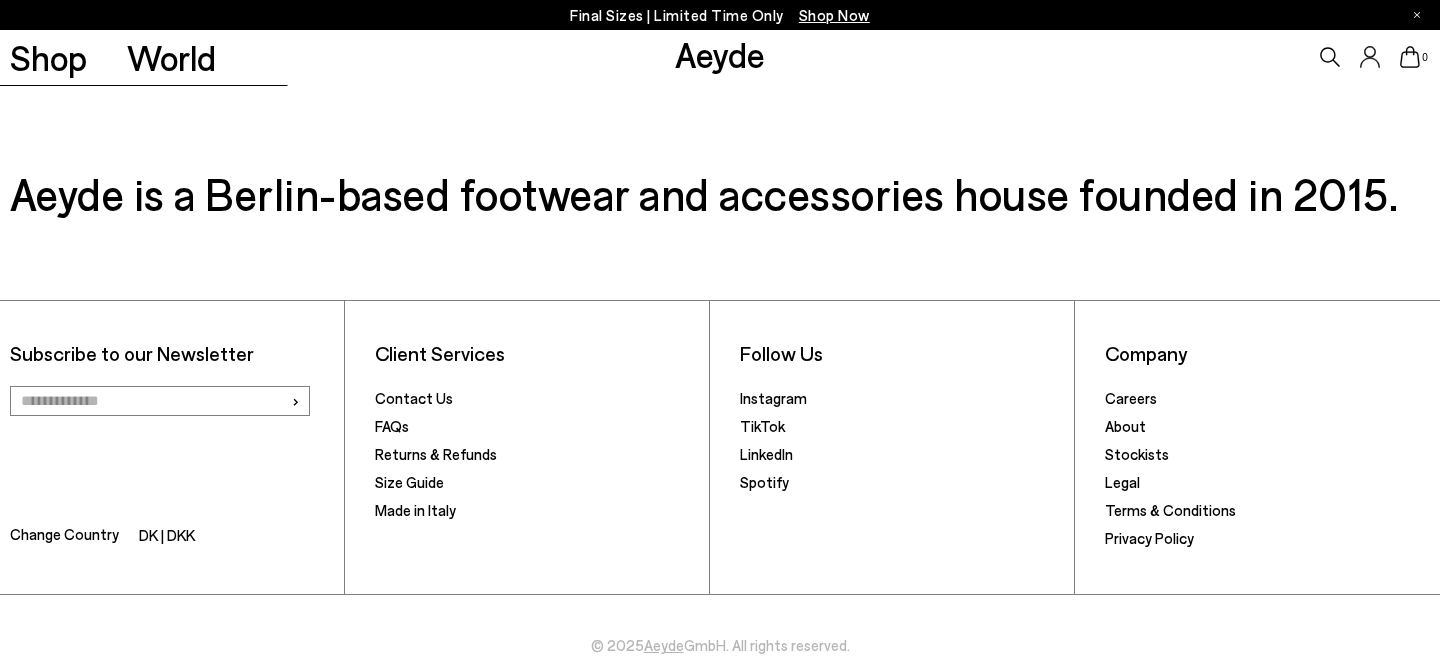 scroll, scrollTop: 5399, scrollLeft: 0, axis: vertical 